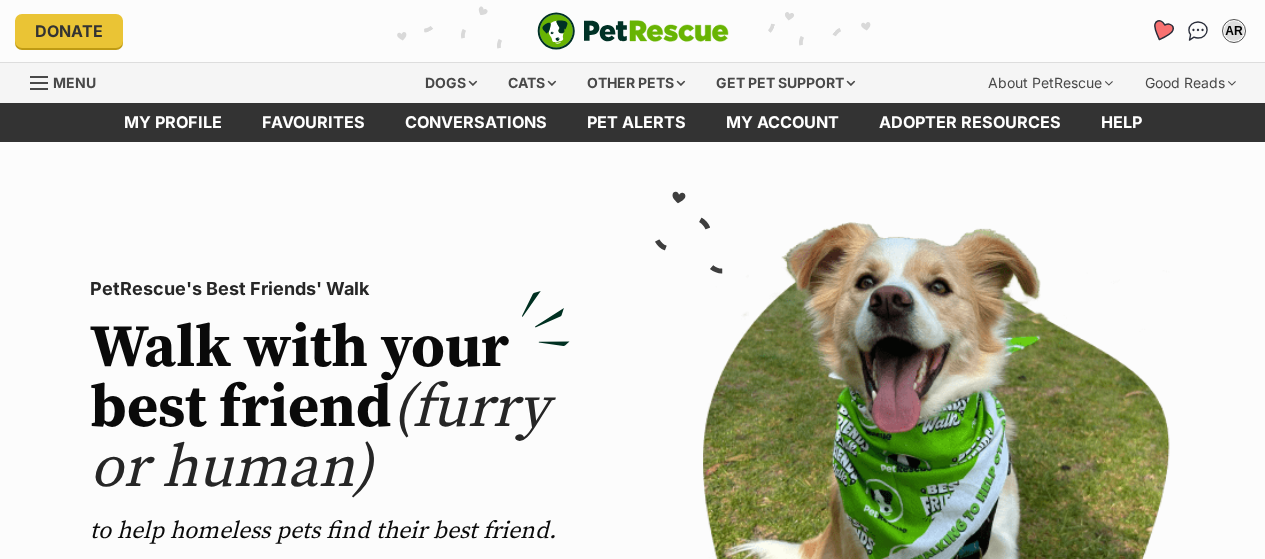 scroll, scrollTop: 0, scrollLeft: 0, axis: both 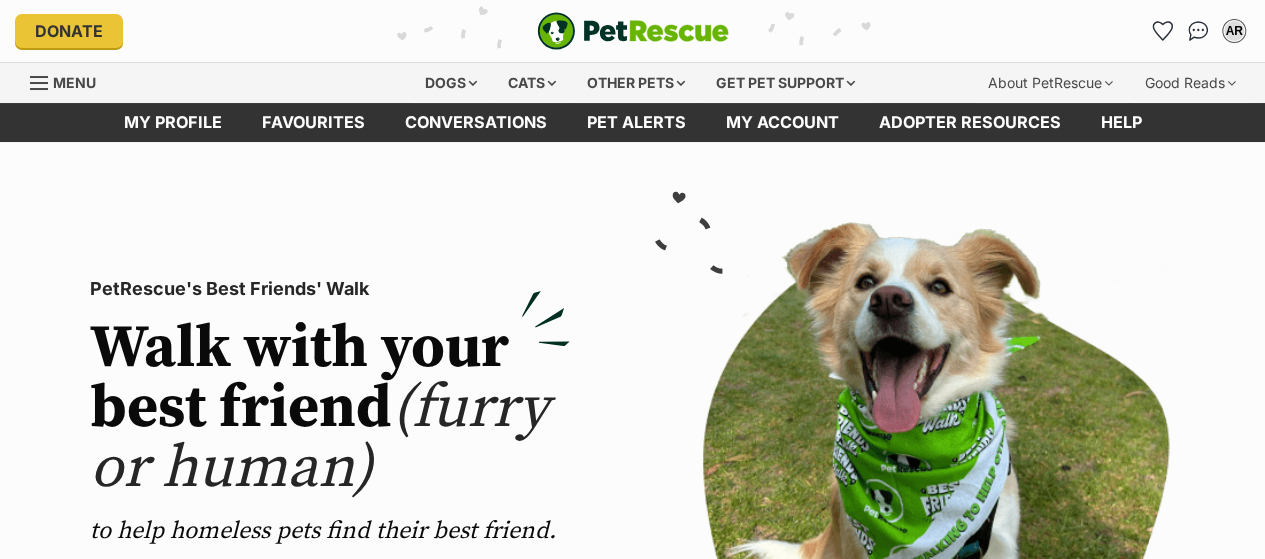 drag, startPoint x: 1158, startPoint y: 29, endPoint x: 1248, endPoint y: 412, distance: 393.43234 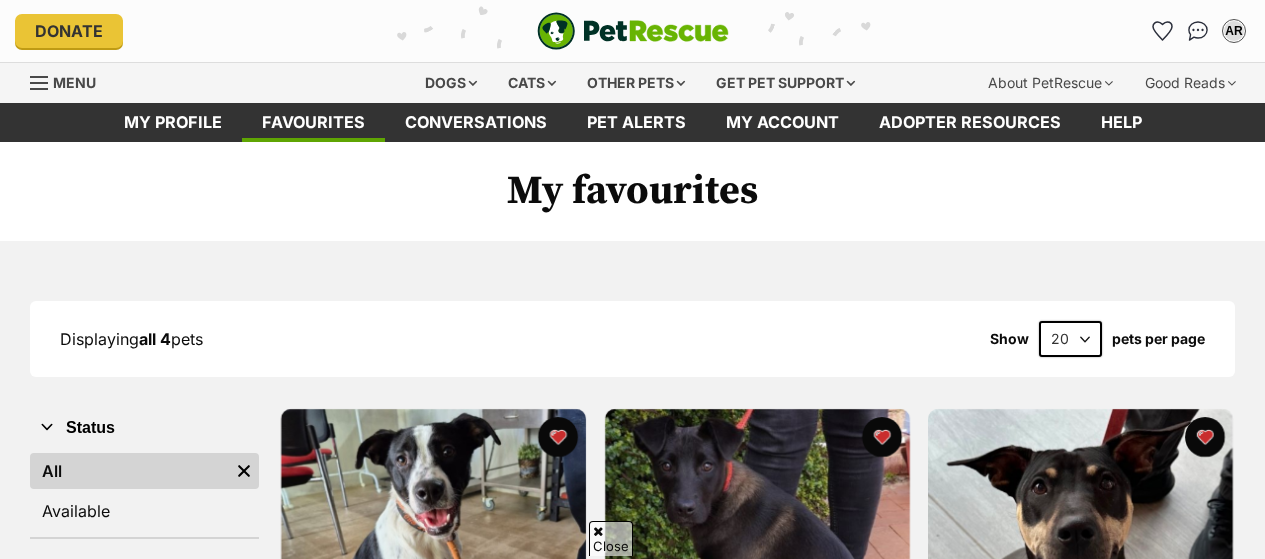 scroll, scrollTop: 300, scrollLeft: 0, axis: vertical 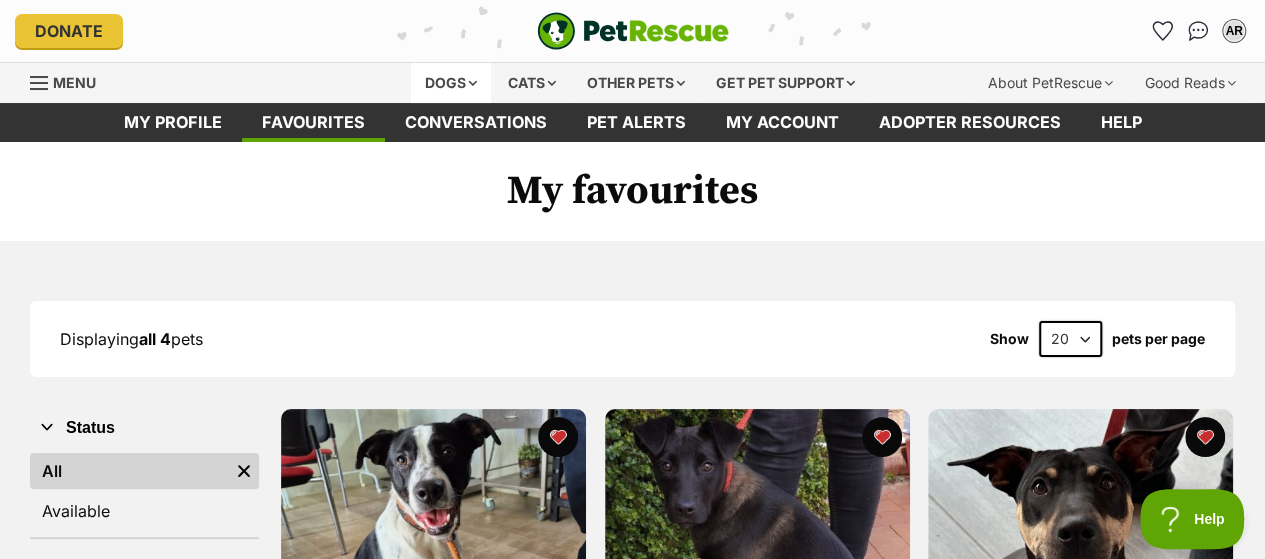 click on "Dogs" at bounding box center (451, 83) 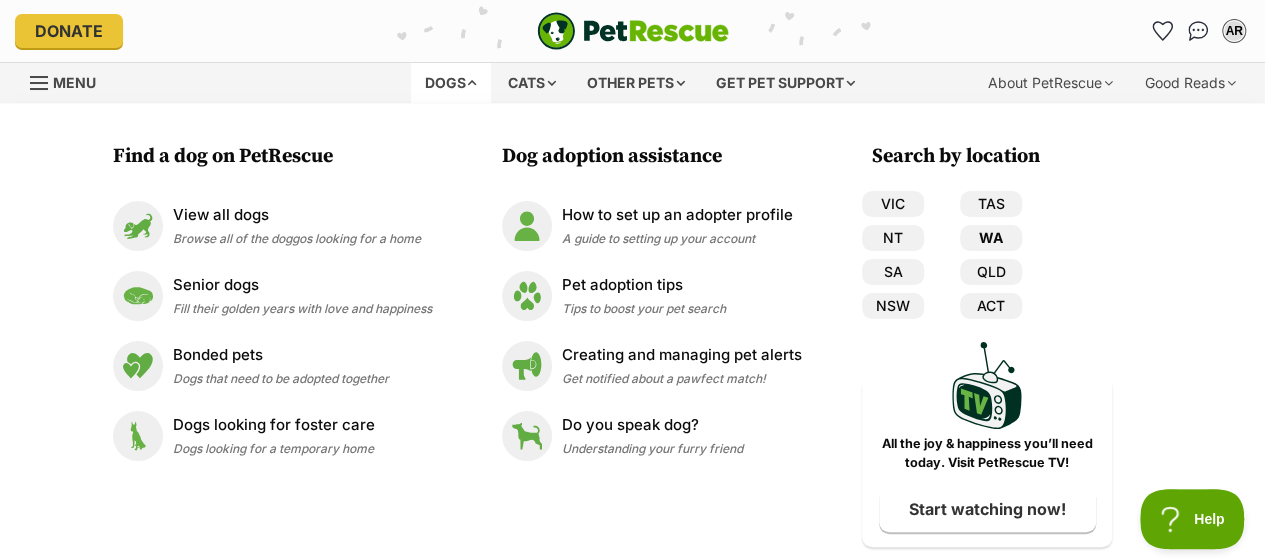click on "WA" at bounding box center [991, 238] 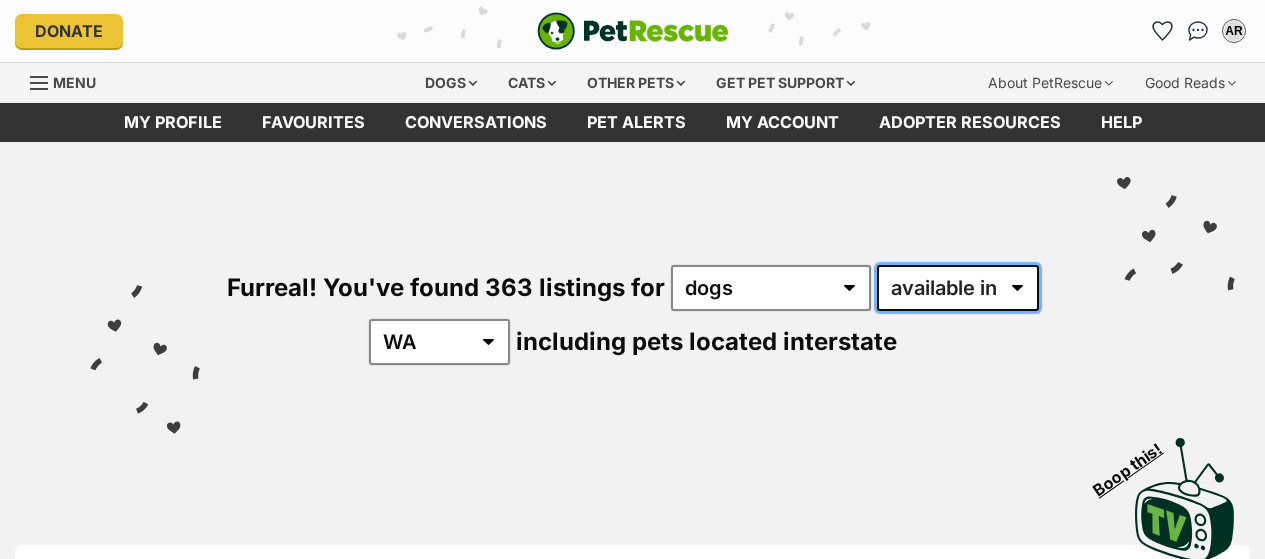 click on "available in
located in" at bounding box center [958, 288] 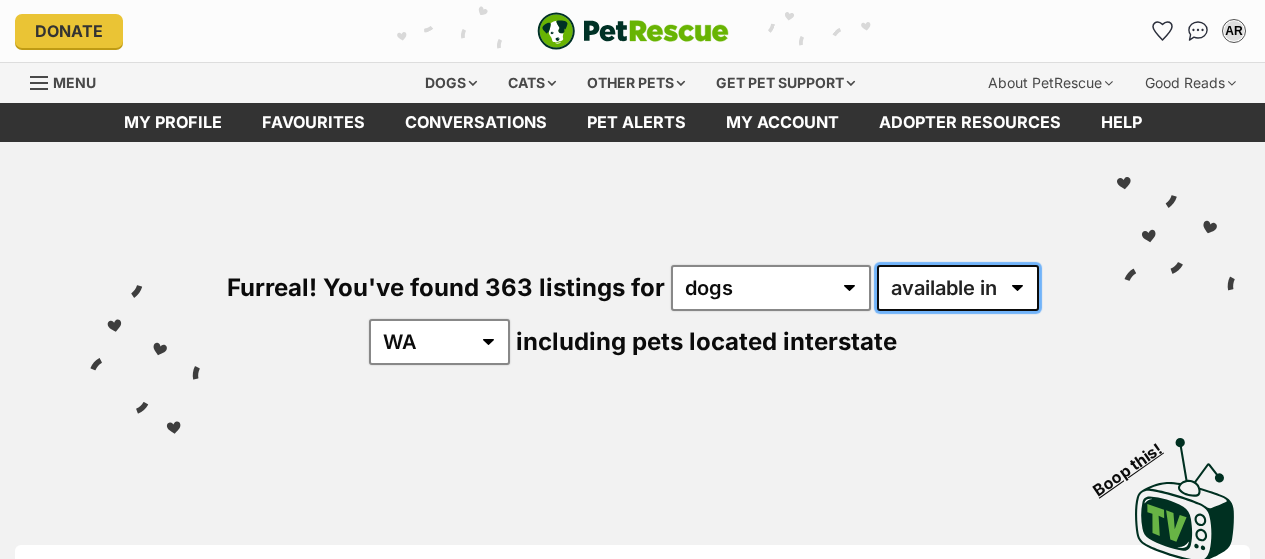 scroll, scrollTop: 0, scrollLeft: 0, axis: both 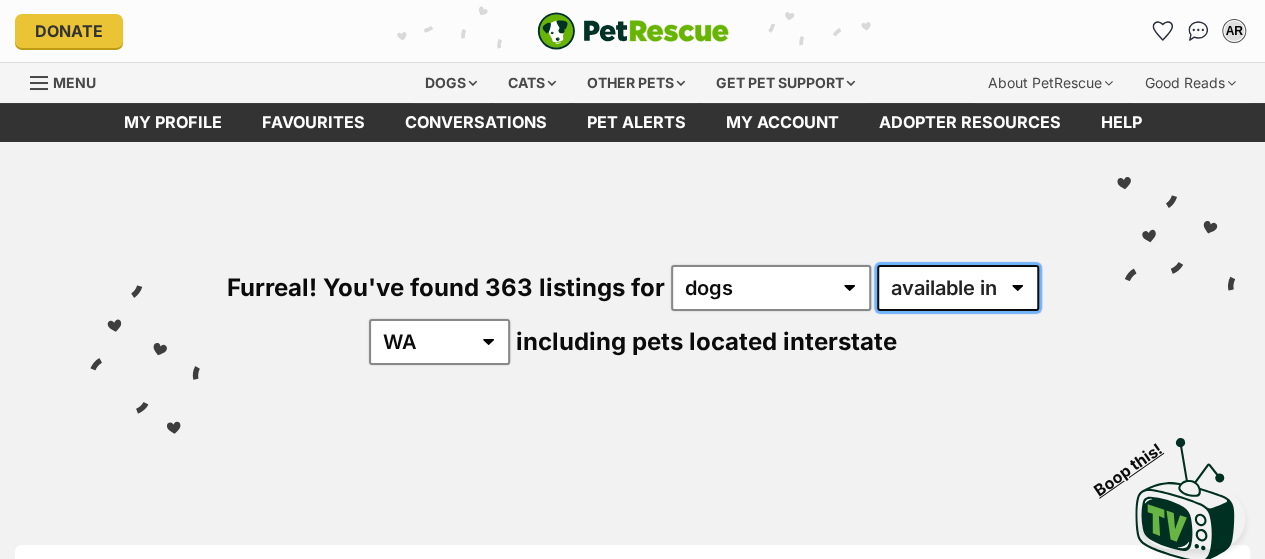 select on "disabled" 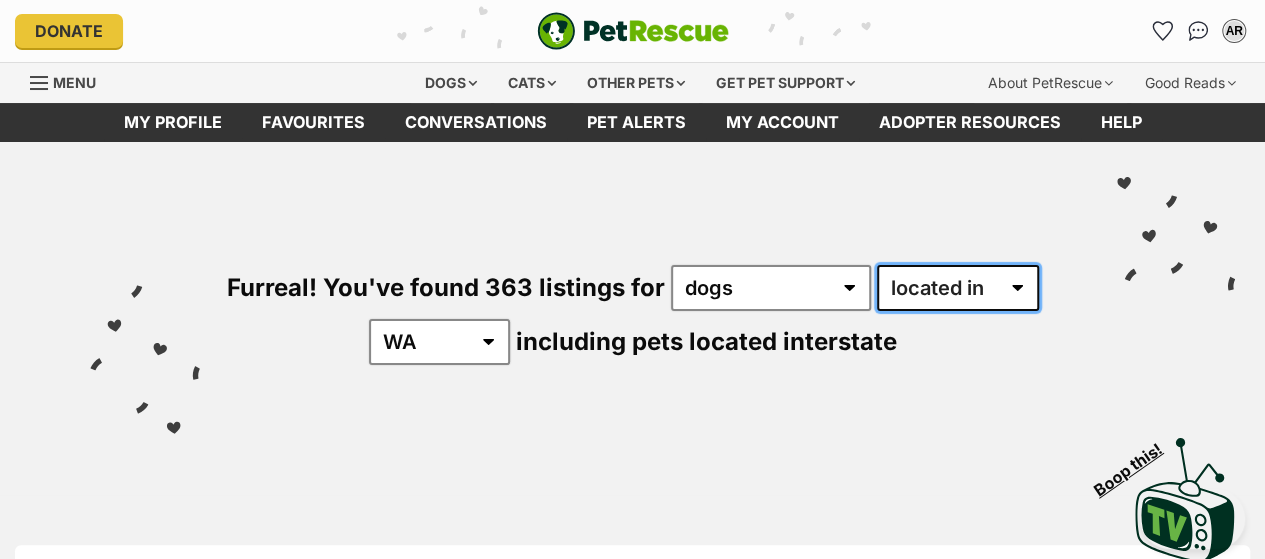 click on "available in
located in" at bounding box center [958, 288] 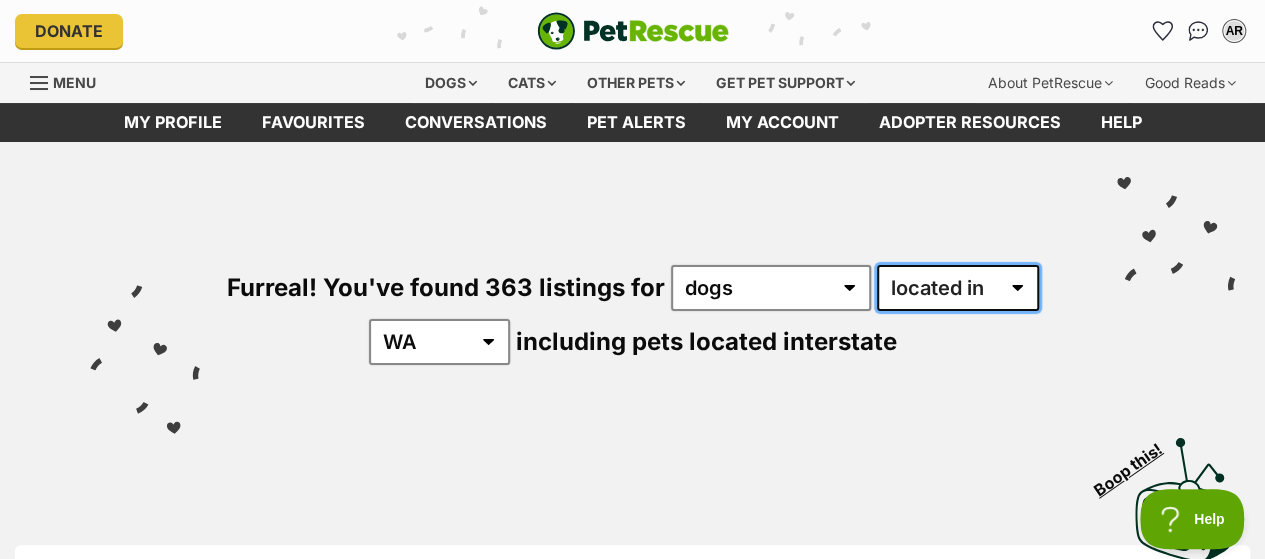 scroll, scrollTop: 0, scrollLeft: 0, axis: both 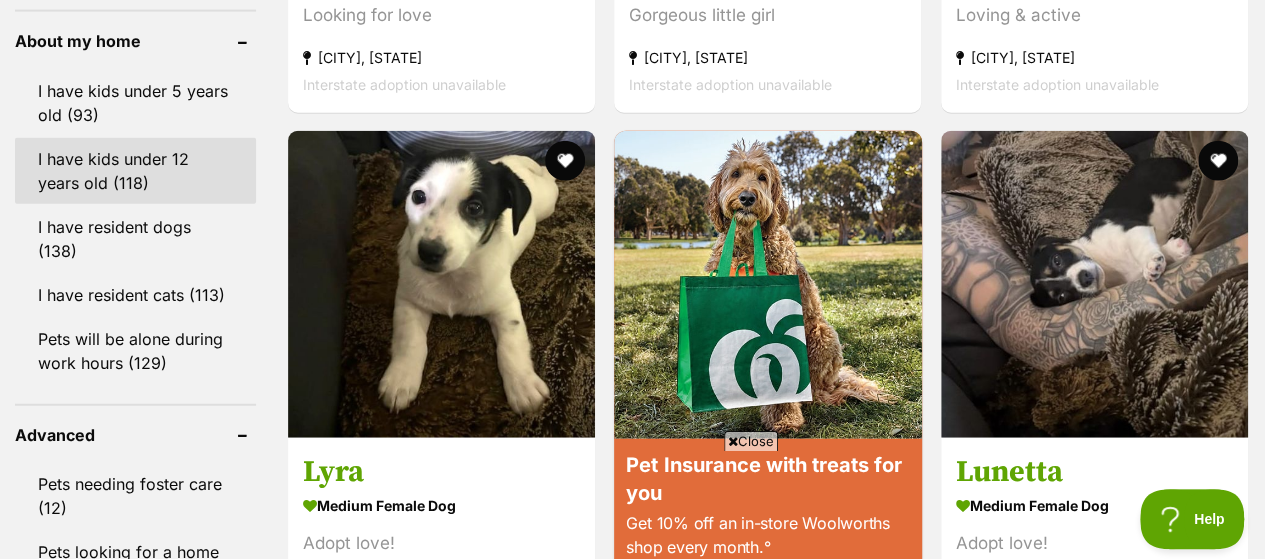 click on "I have kids under 12 years old (118)" at bounding box center (135, 171) 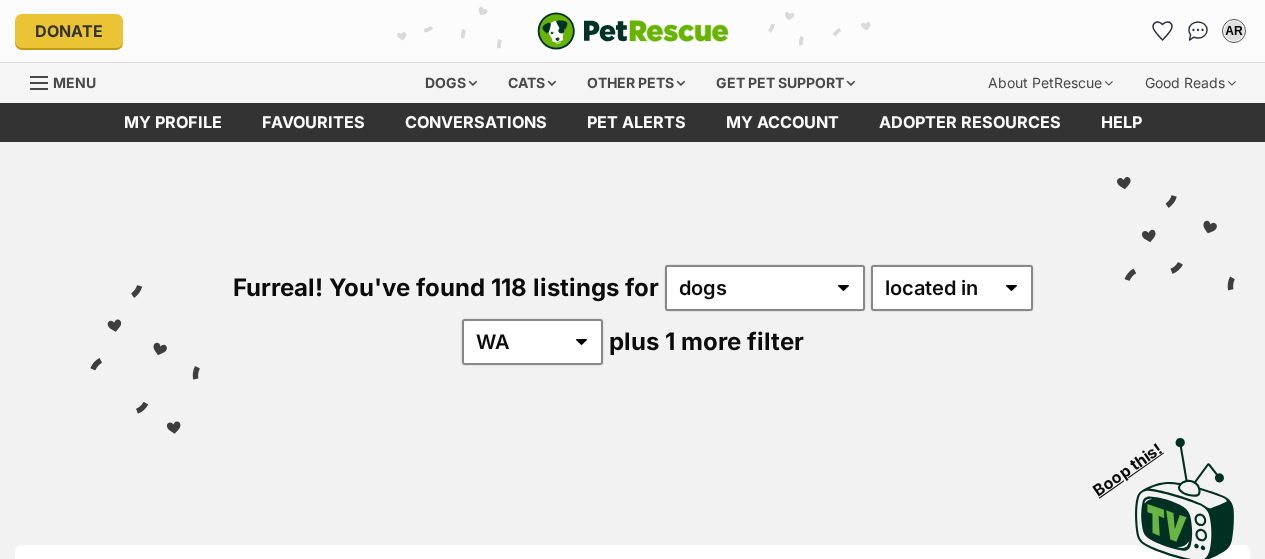 scroll, scrollTop: 0, scrollLeft: 0, axis: both 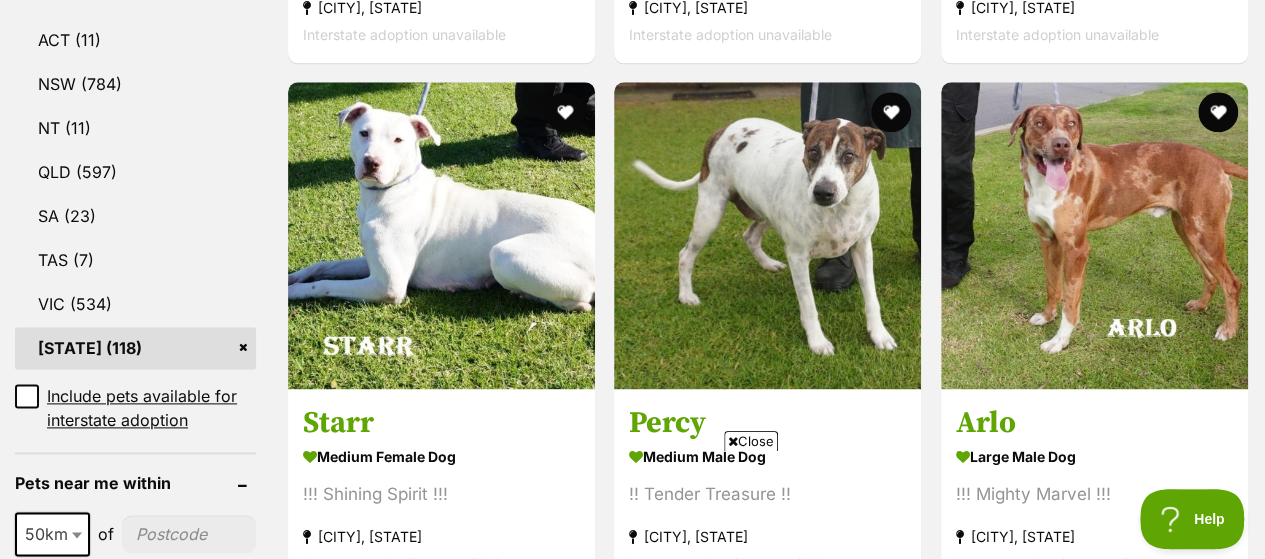 click on "Close" at bounding box center [751, 441] 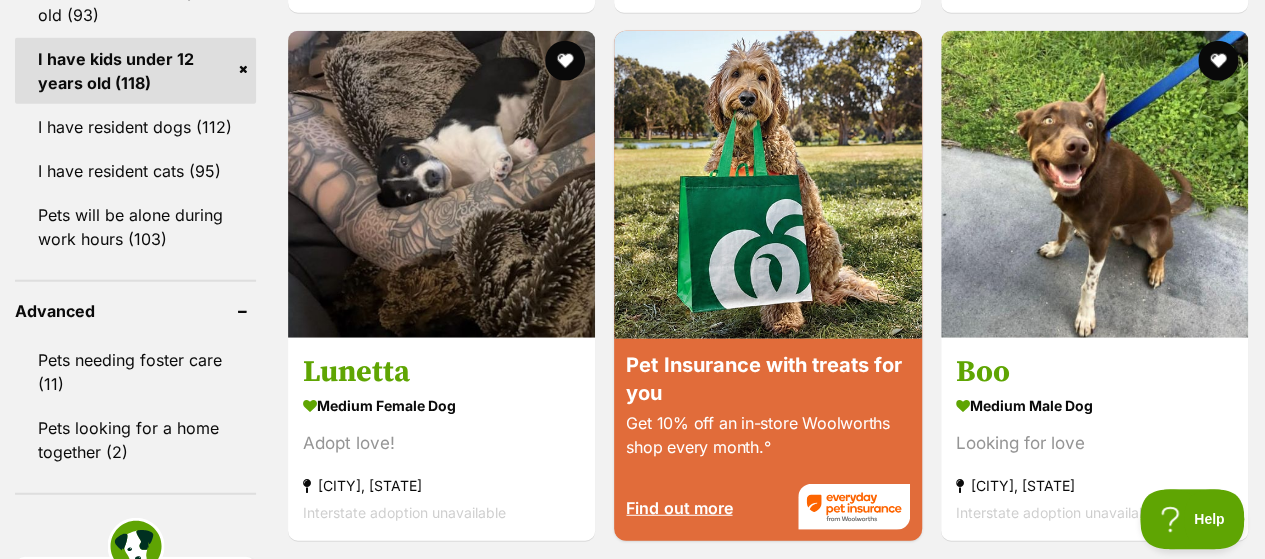 scroll, scrollTop: 2500, scrollLeft: 0, axis: vertical 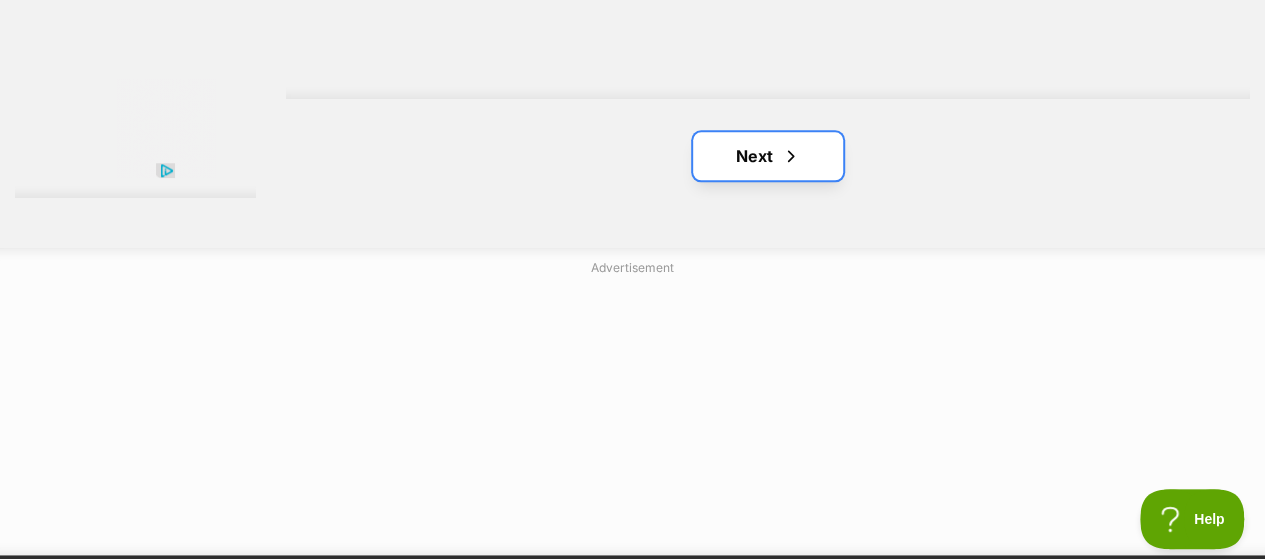drag, startPoint x: 748, startPoint y: 155, endPoint x: 782, endPoint y: 164, distance: 35.17101 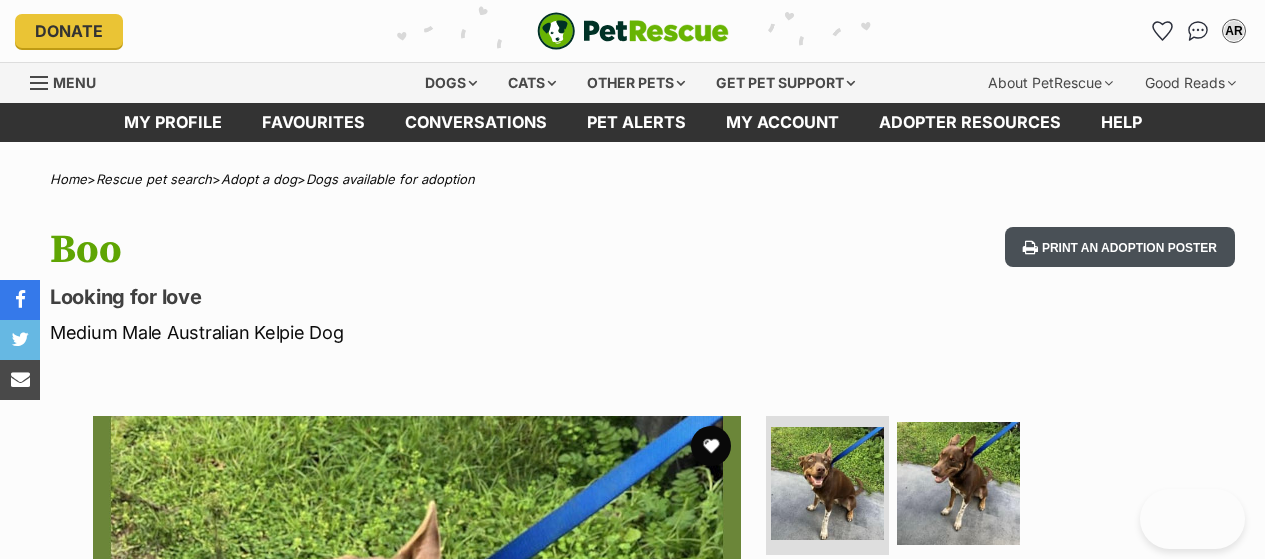 scroll, scrollTop: 0, scrollLeft: 0, axis: both 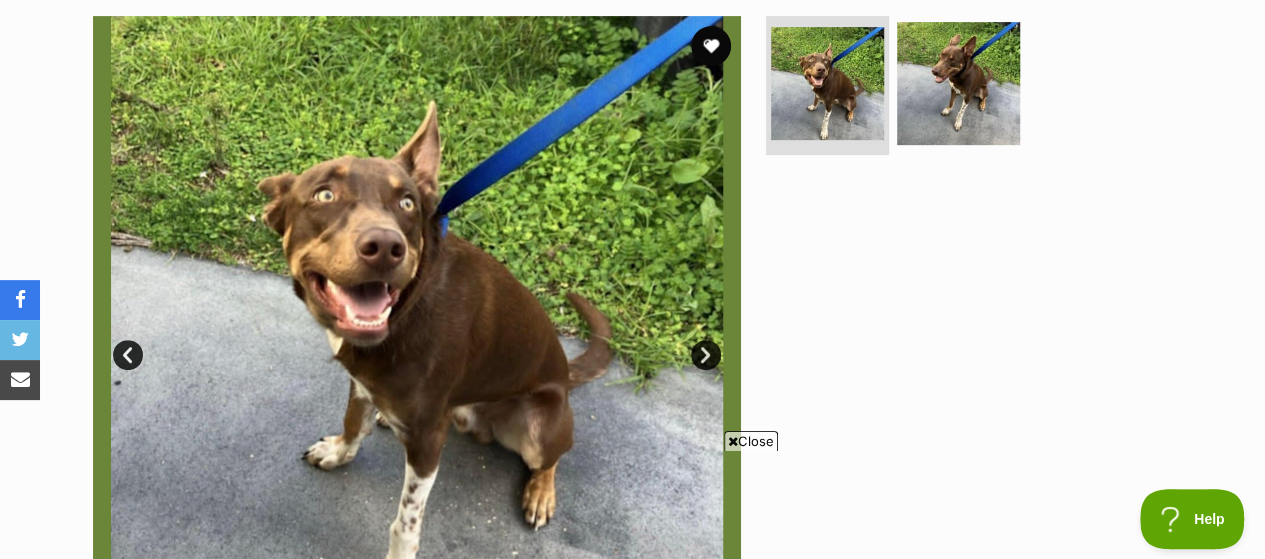 click on "Next" at bounding box center [706, 355] 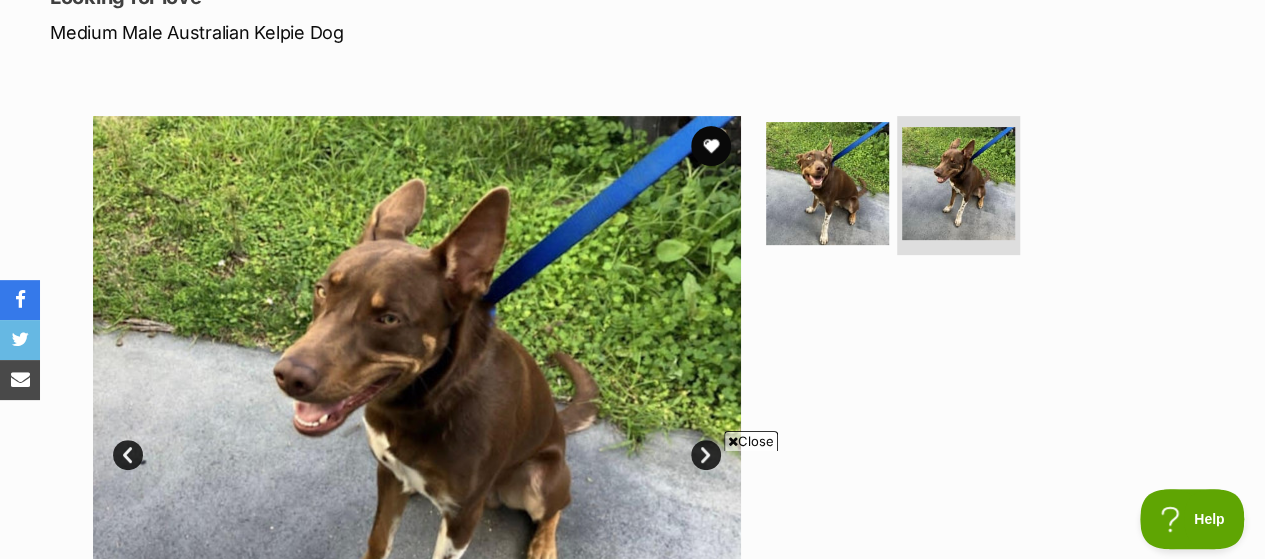 scroll, scrollTop: 400, scrollLeft: 0, axis: vertical 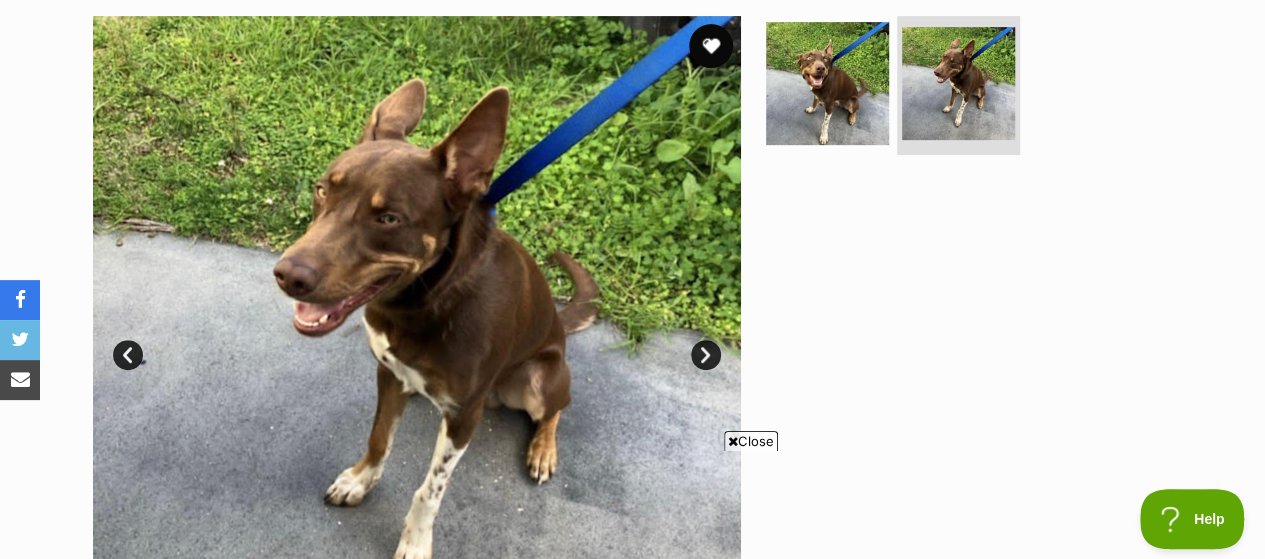 click at bounding box center (711, 46) 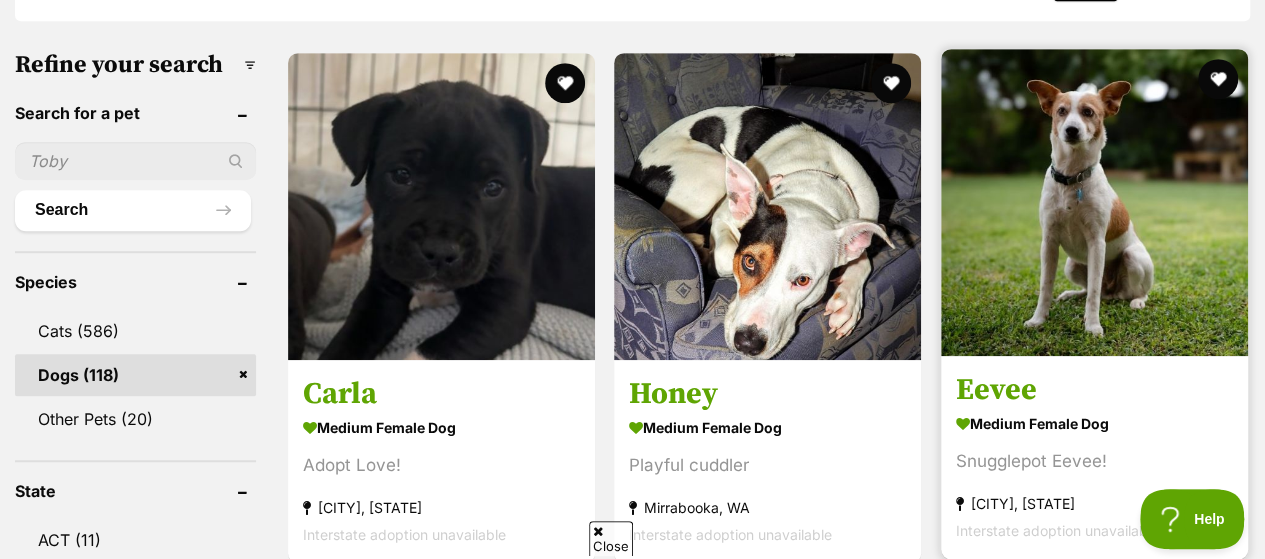 scroll, scrollTop: 0, scrollLeft: 0, axis: both 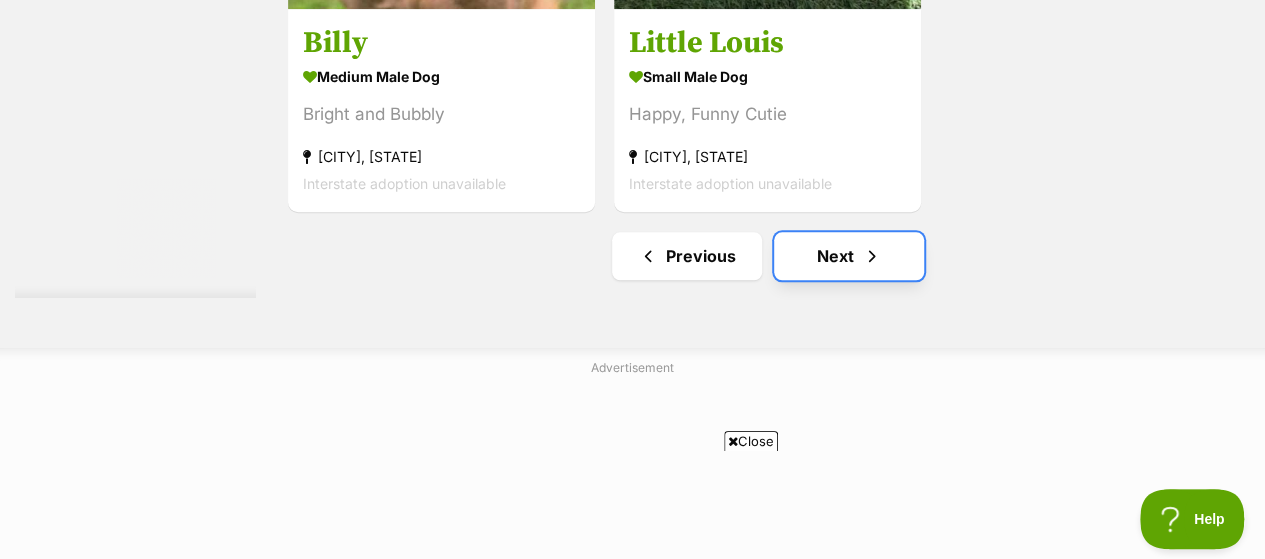 click on "Next" at bounding box center (849, 256) 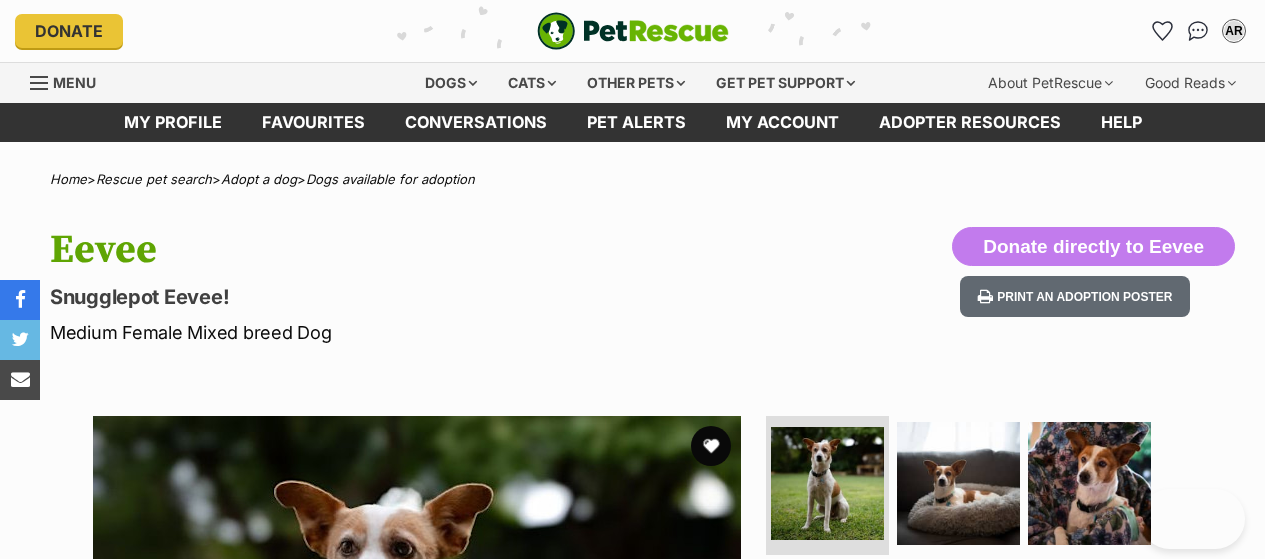 scroll, scrollTop: 0, scrollLeft: 0, axis: both 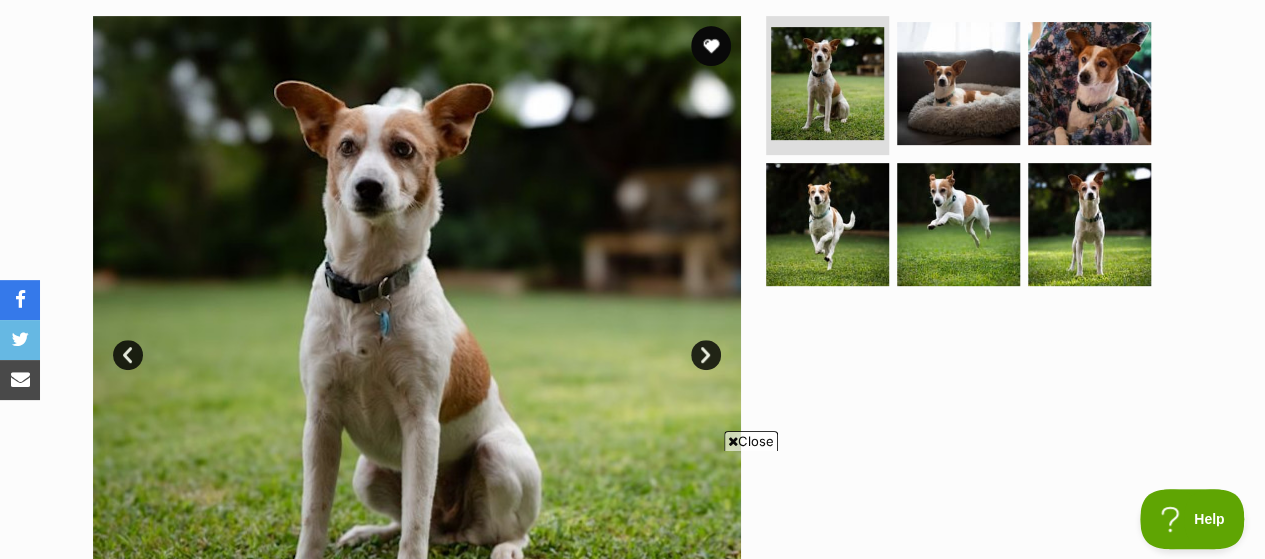 click on "Next" at bounding box center [706, 355] 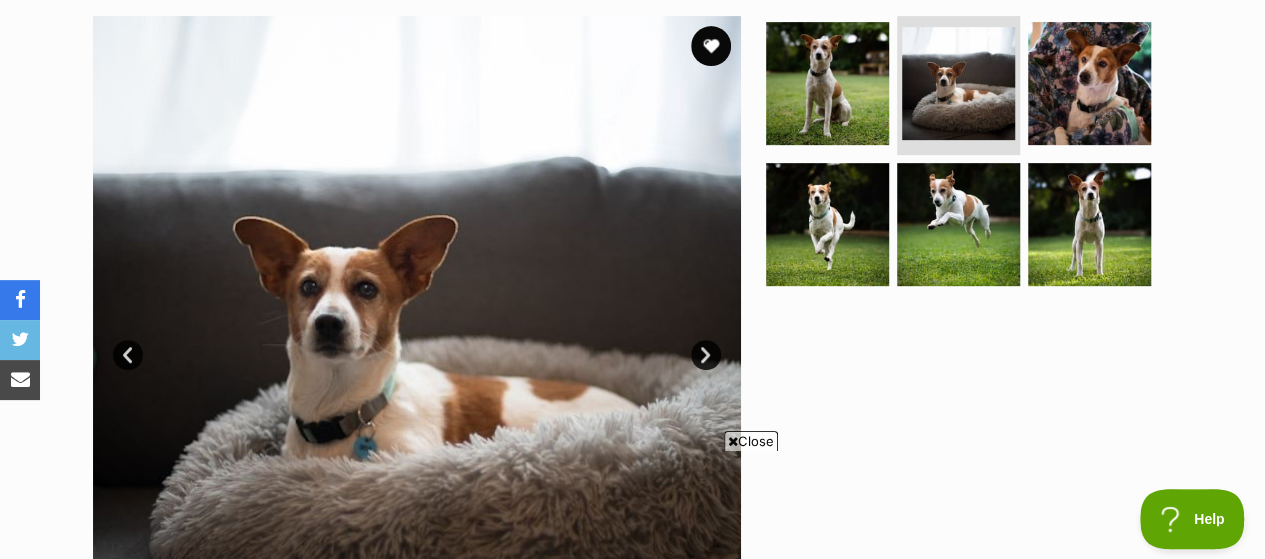 scroll, scrollTop: 0, scrollLeft: 0, axis: both 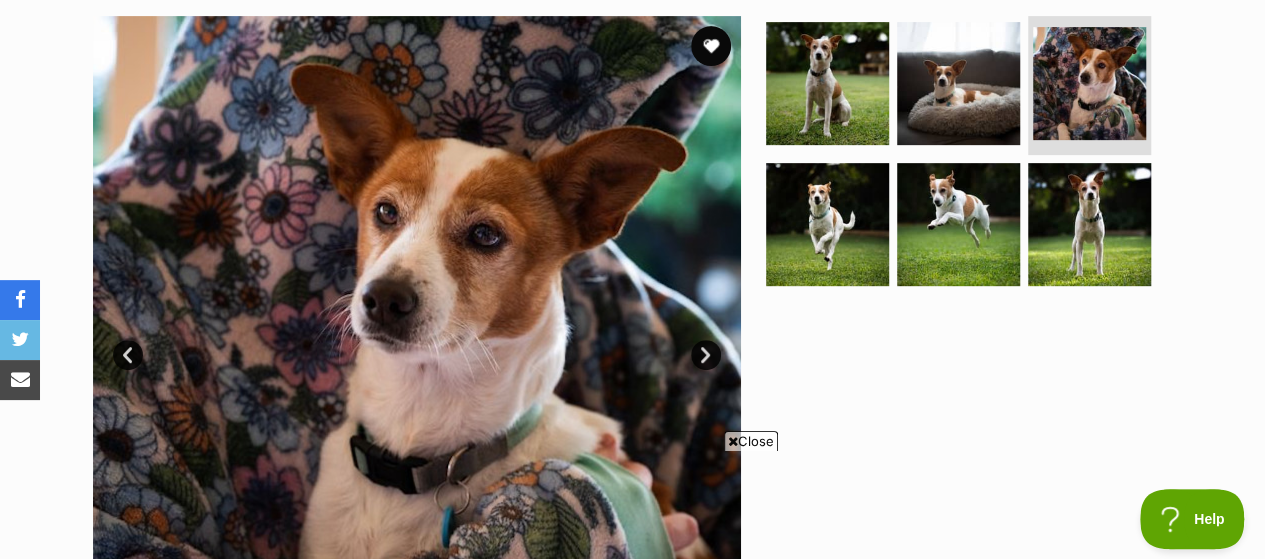 click on "Next" at bounding box center [706, 355] 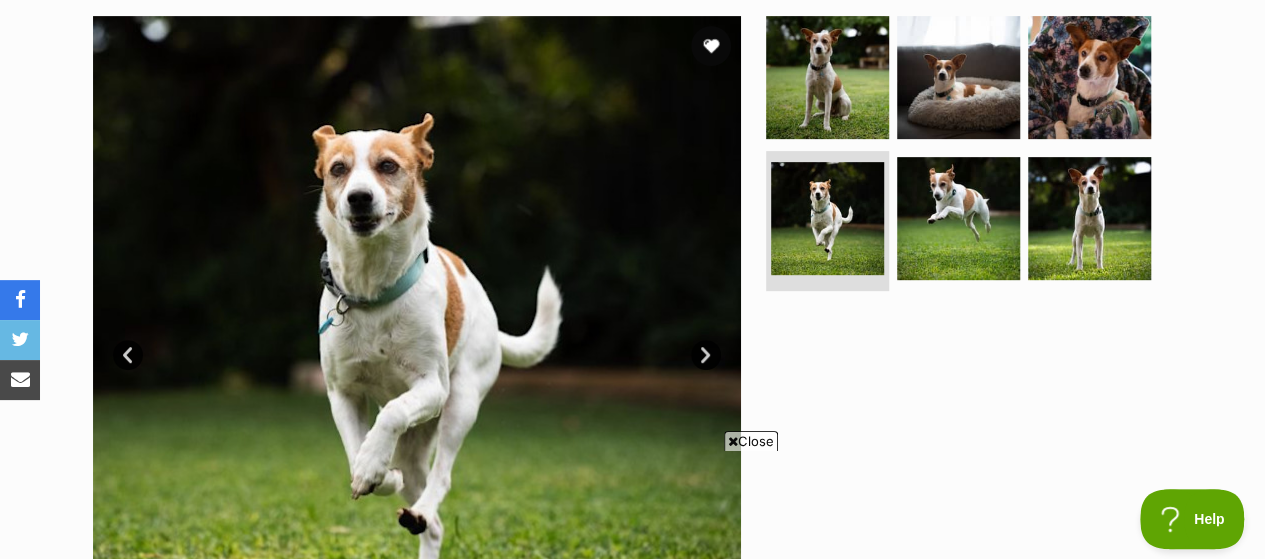 click on "Next" at bounding box center [706, 355] 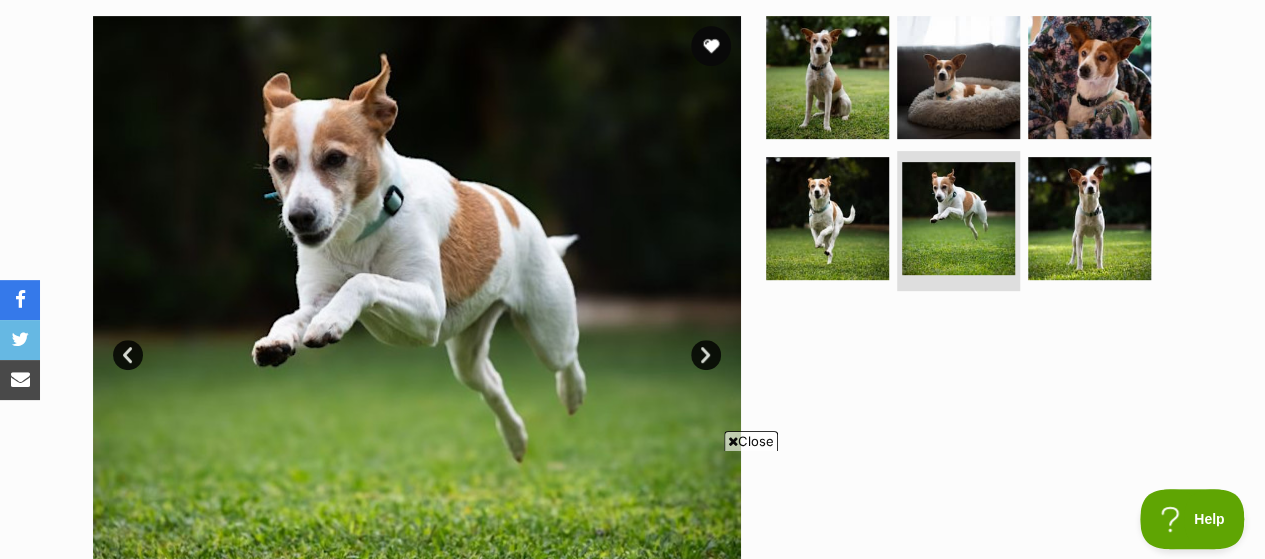 click on "Next" at bounding box center [706, 355] 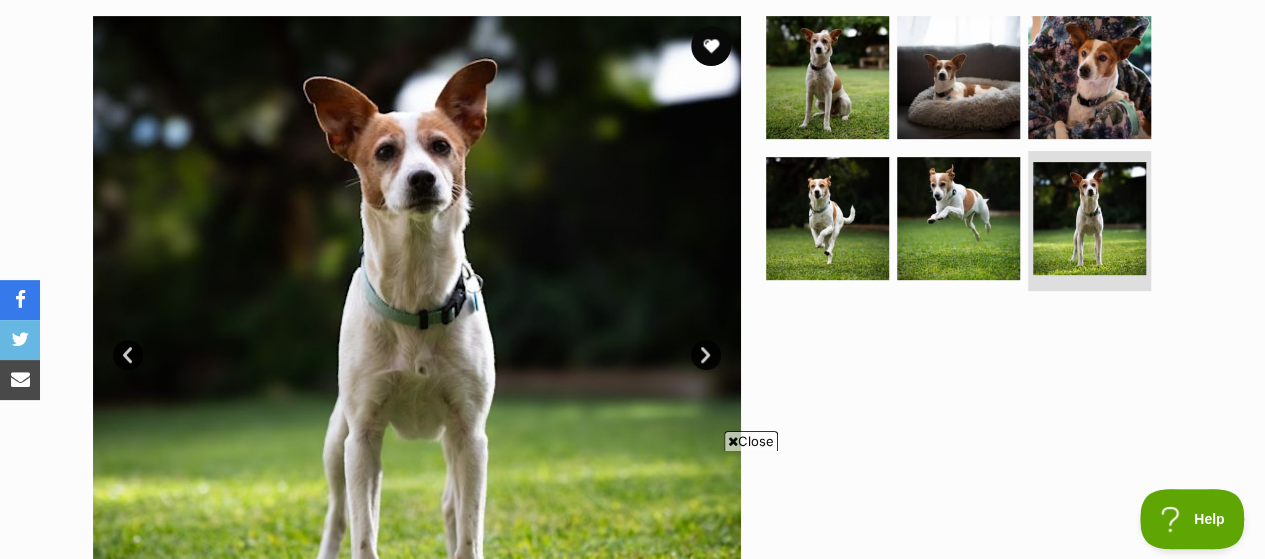 click on "Next" at bounding box center [706, 355] 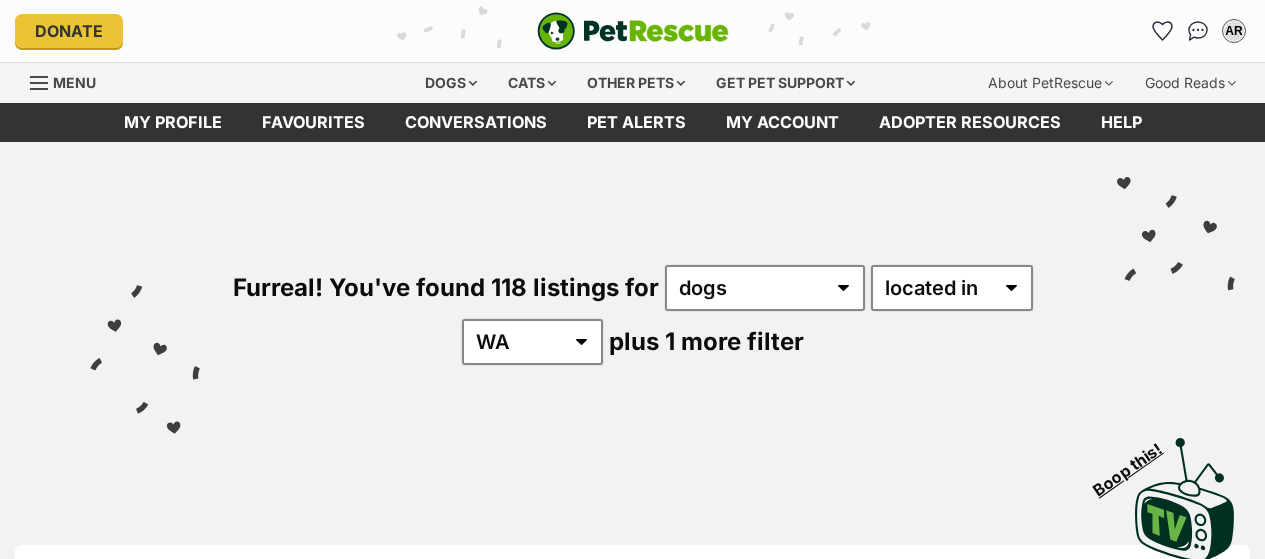 scroll, scrollTop: 300, scrollLeft: 0, axis: vertical 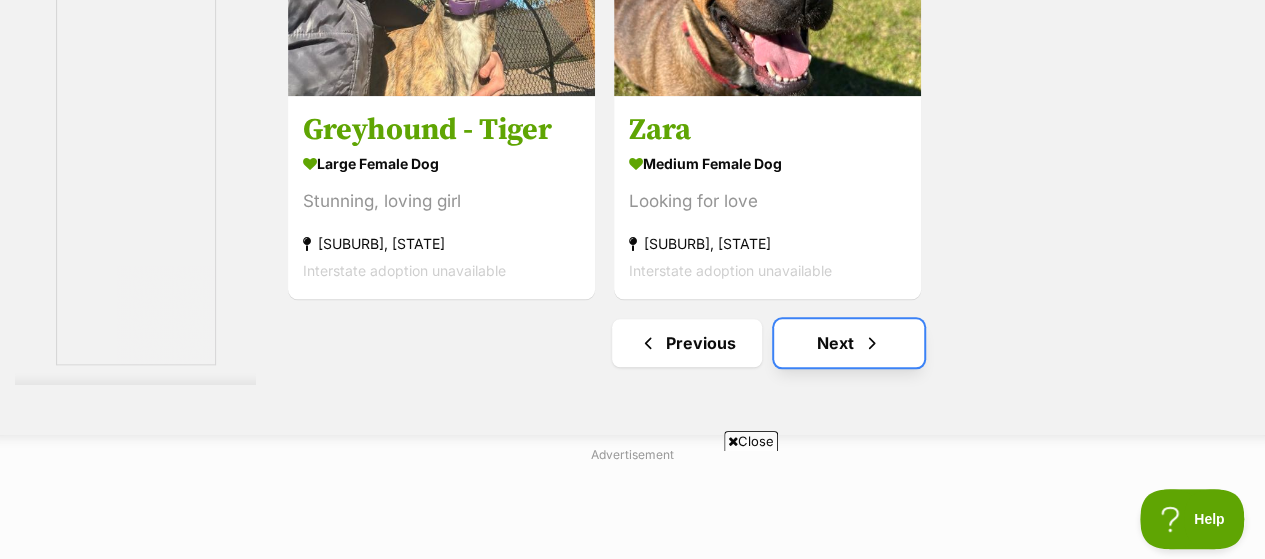 click on "Next" at bounding box center (849, 343) 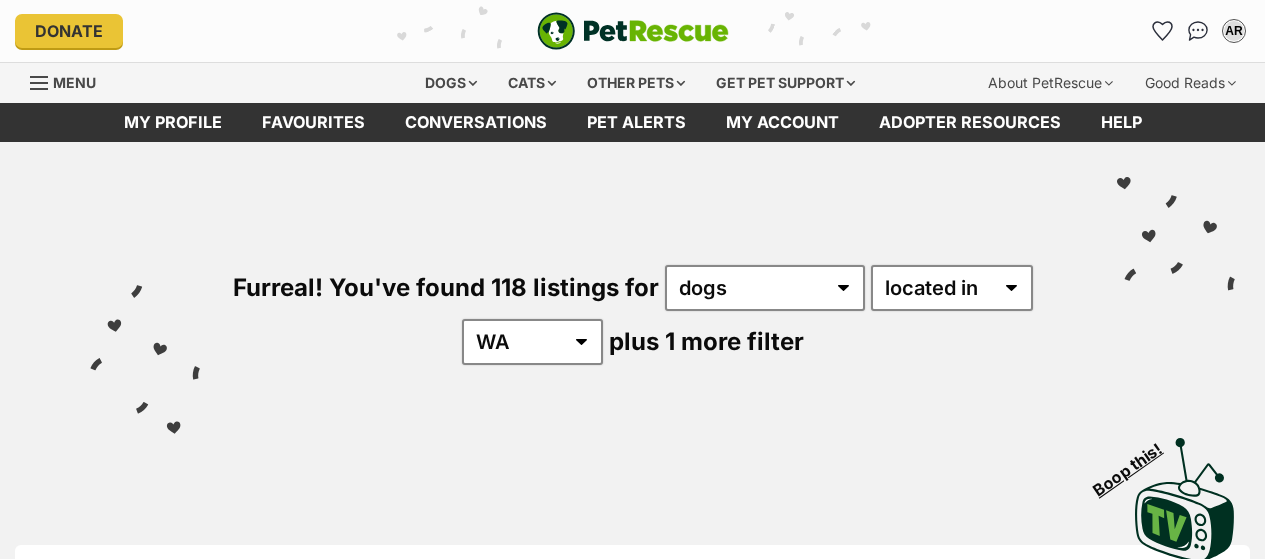 scroll, scrollTop: 0, scrollLeft: 0, axis: both 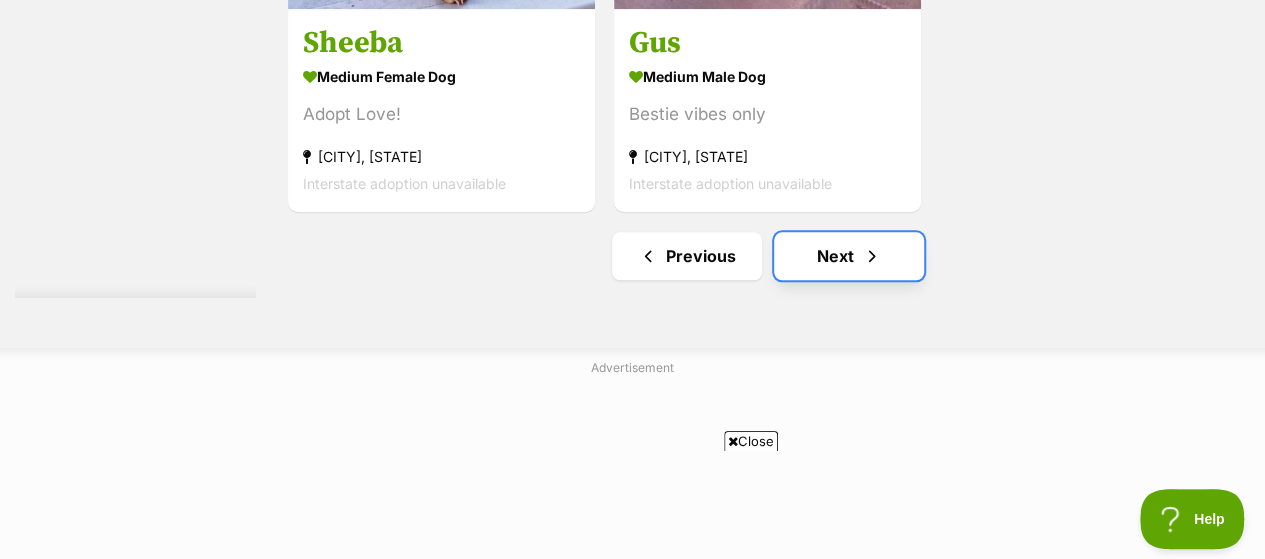 click on "Next" at bounding box center [849, 256] 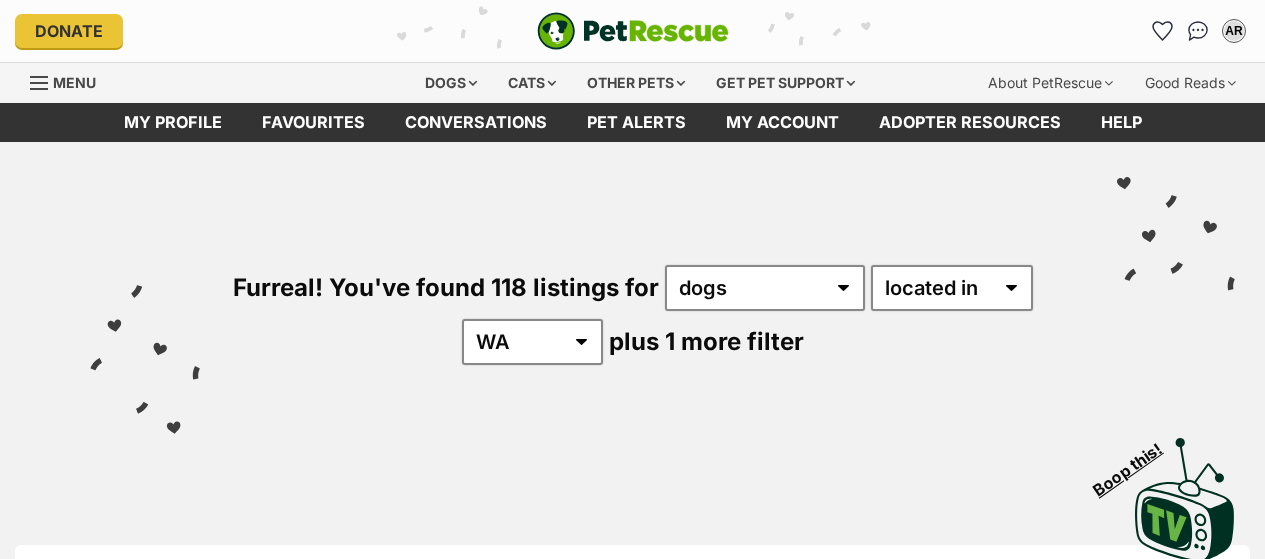 scroll, scrollTop: 0, scrollLeft: 0, axis: both 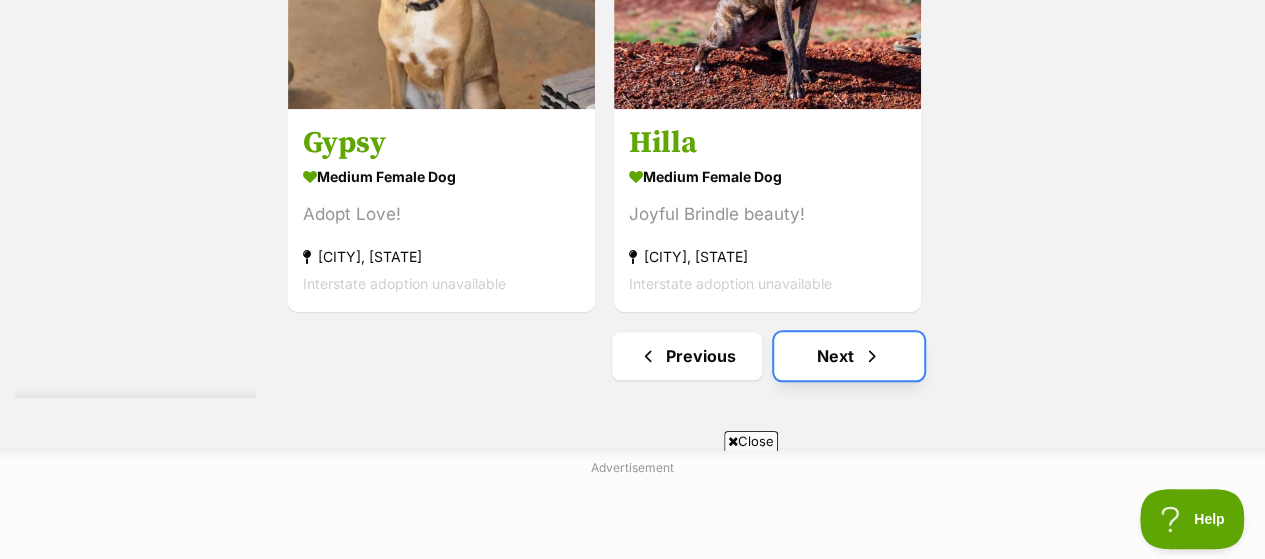 click on "Next" at bounding box center [849, 356] 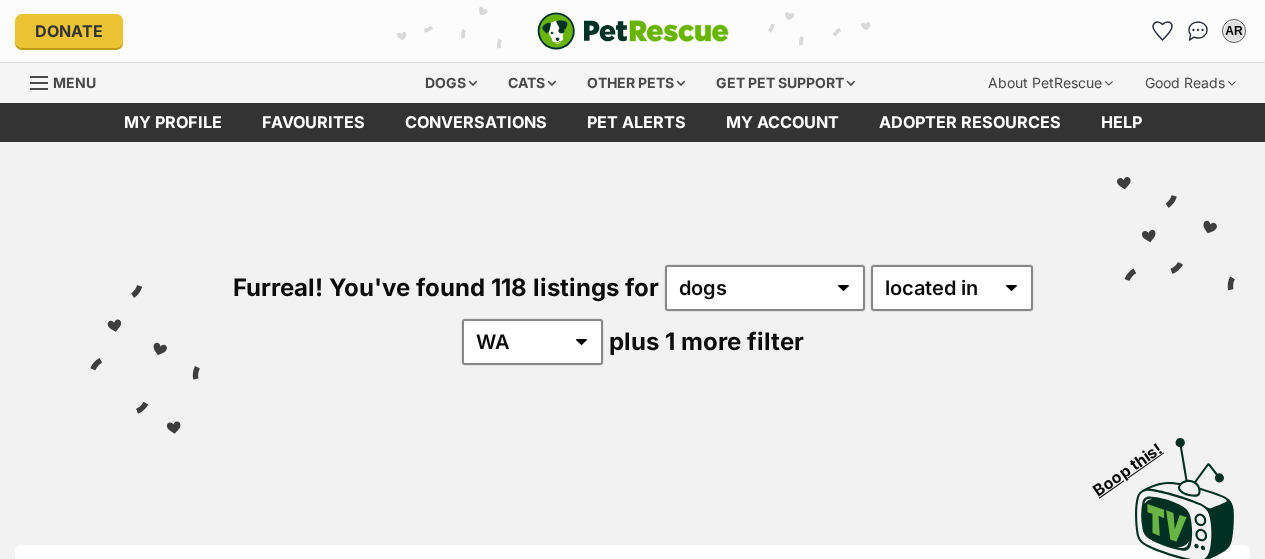 scroll, scrollTop: 0, scrollLeft: 0, axis: both 